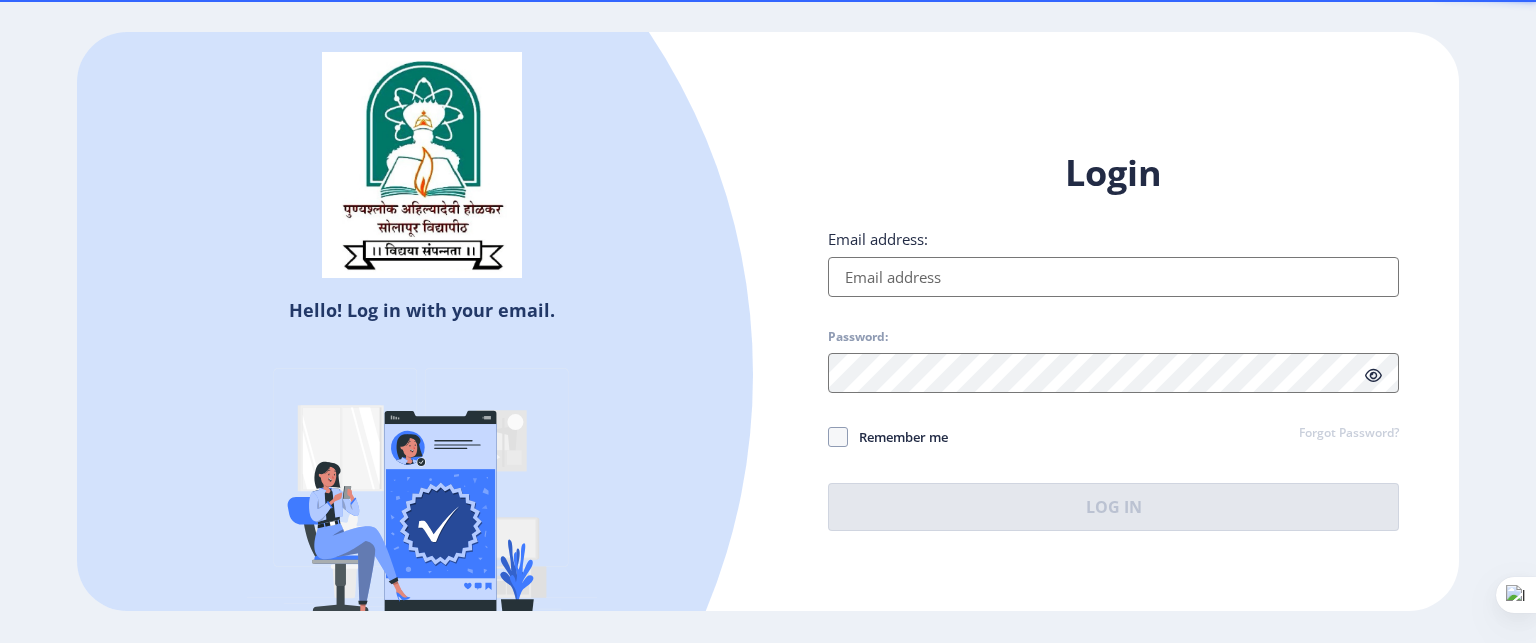 scroll, scrollTop: 0, scrollLeft: 0, axis: both 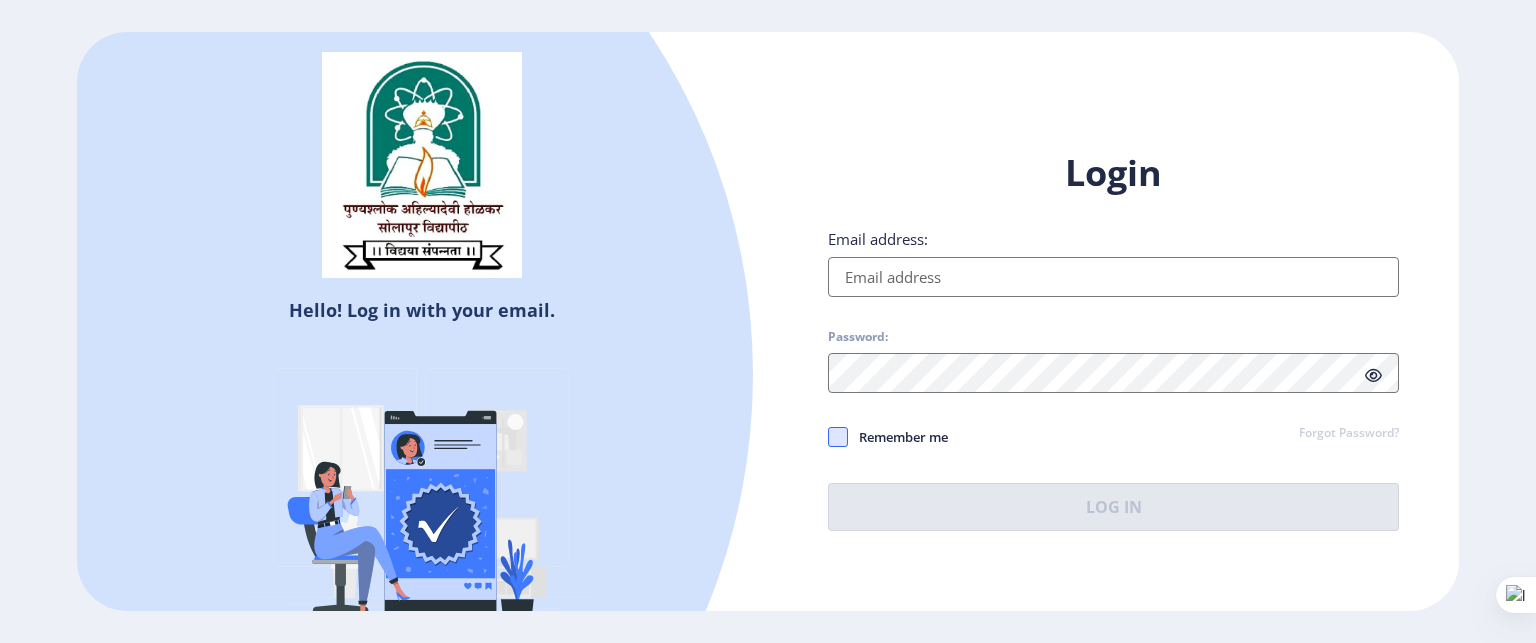 type on "[EMAIL]" 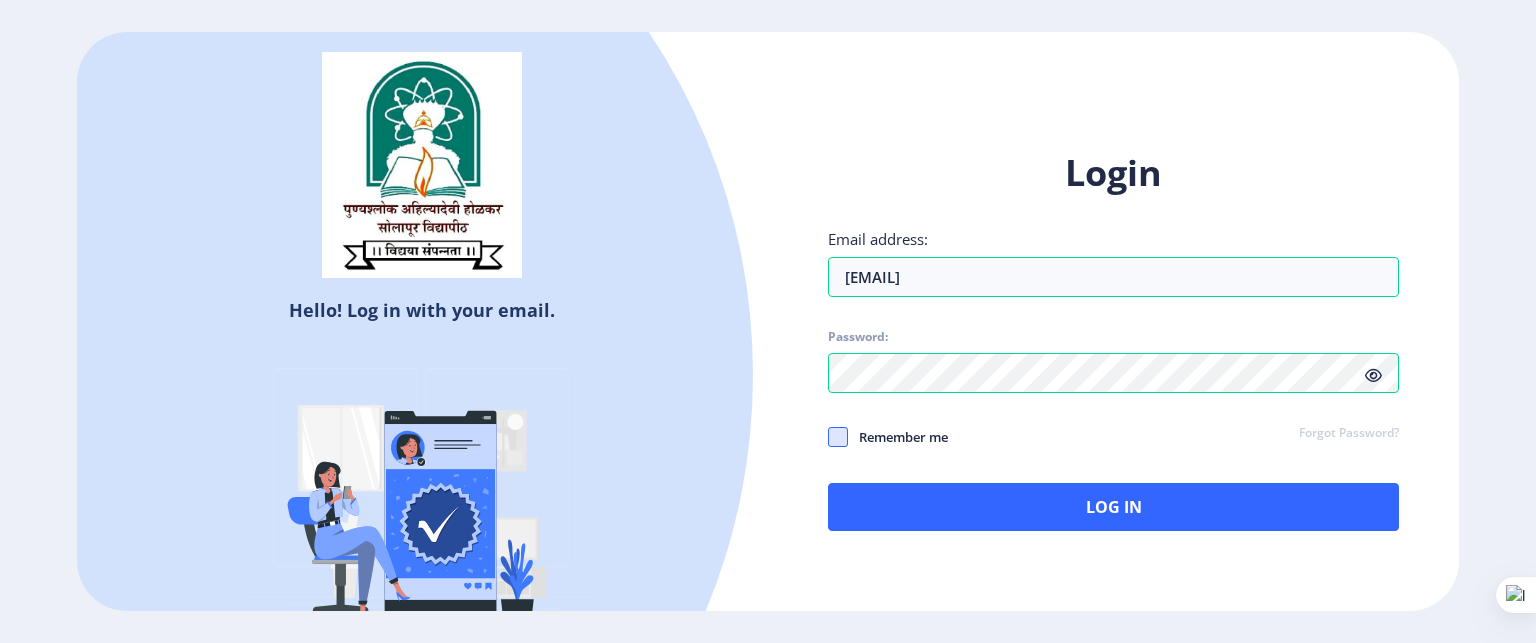 click 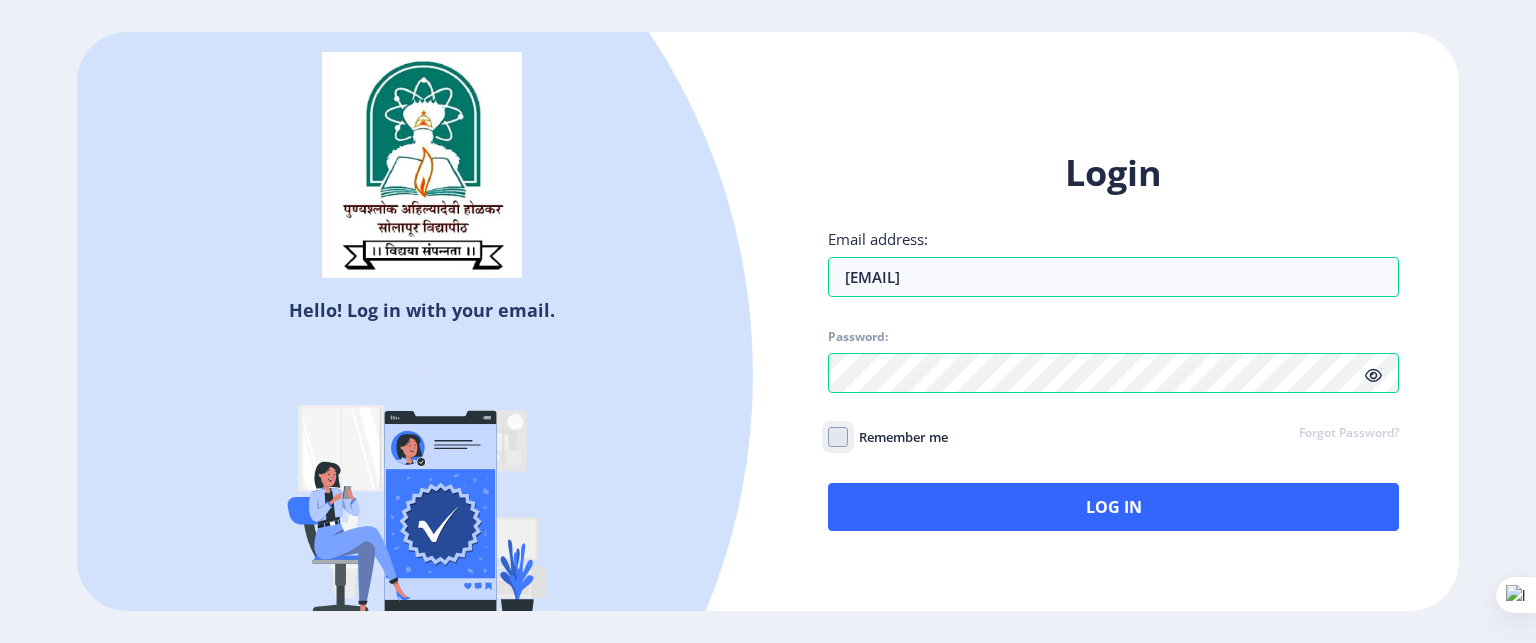 click on "Remember me" 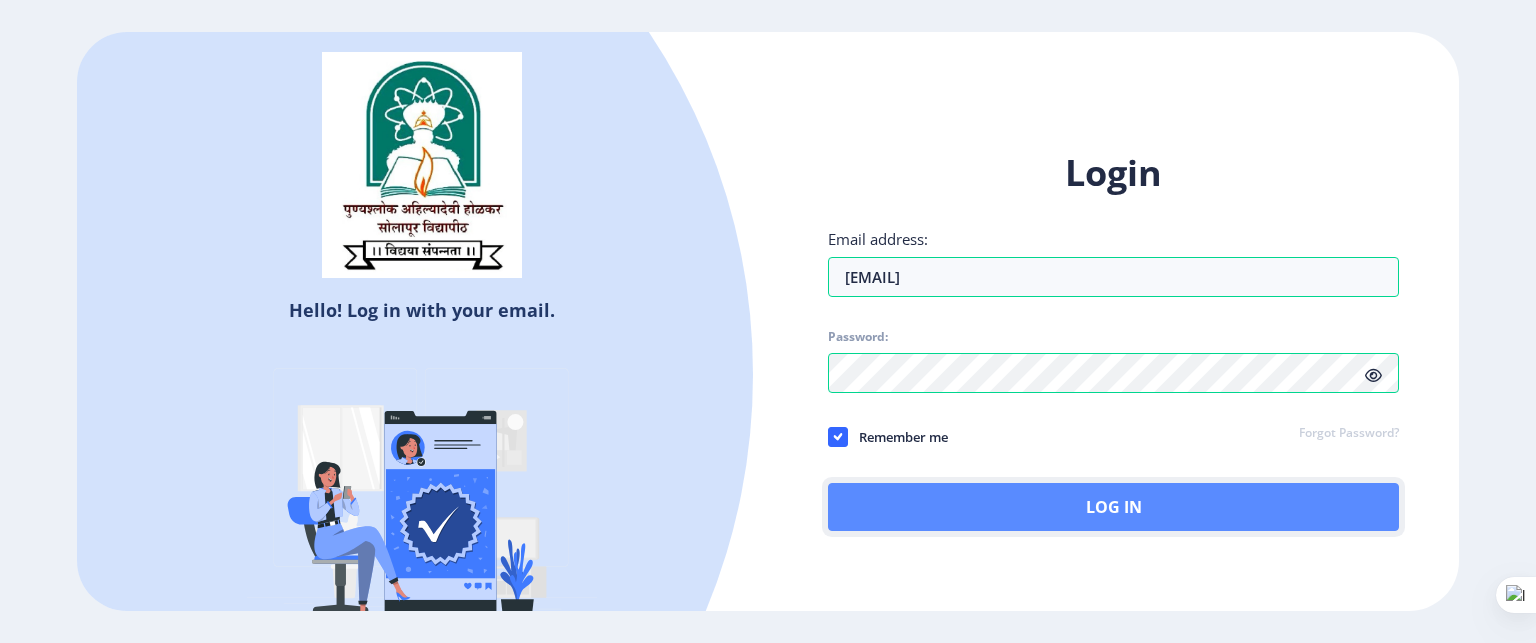 click on "Log In" 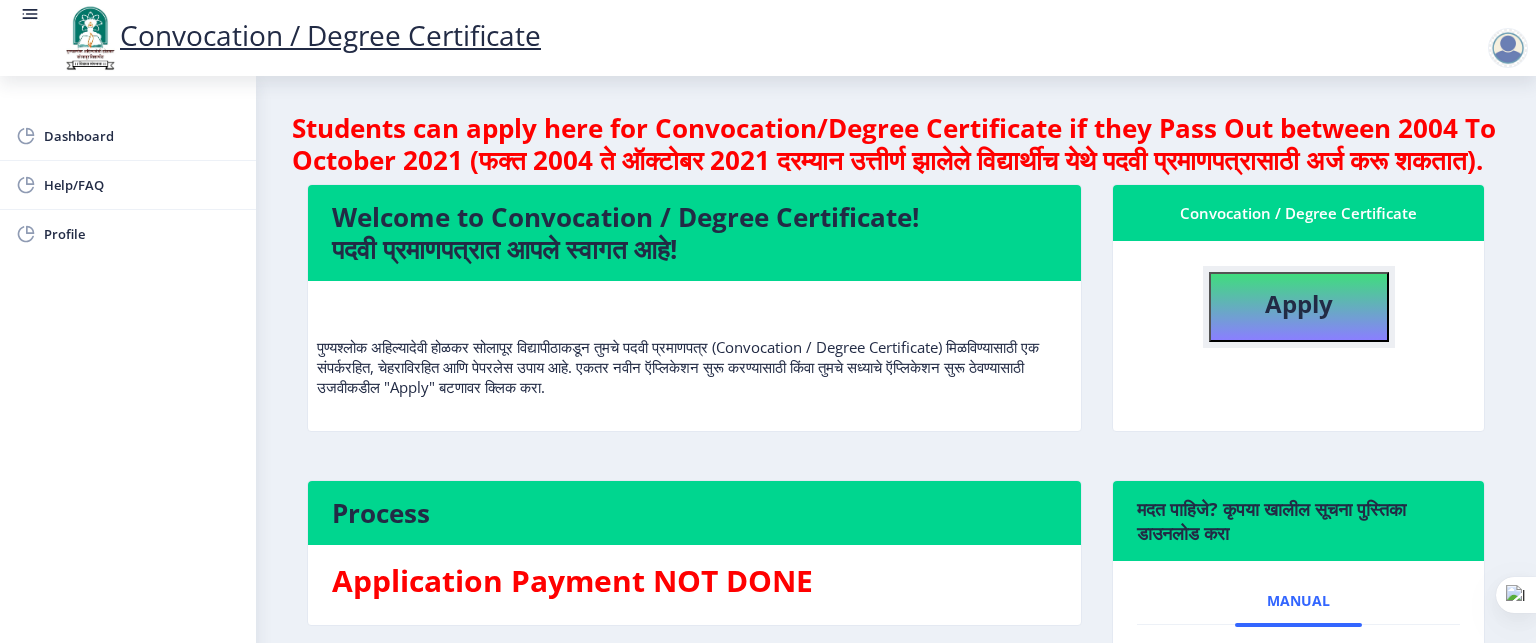 click on "Apply" 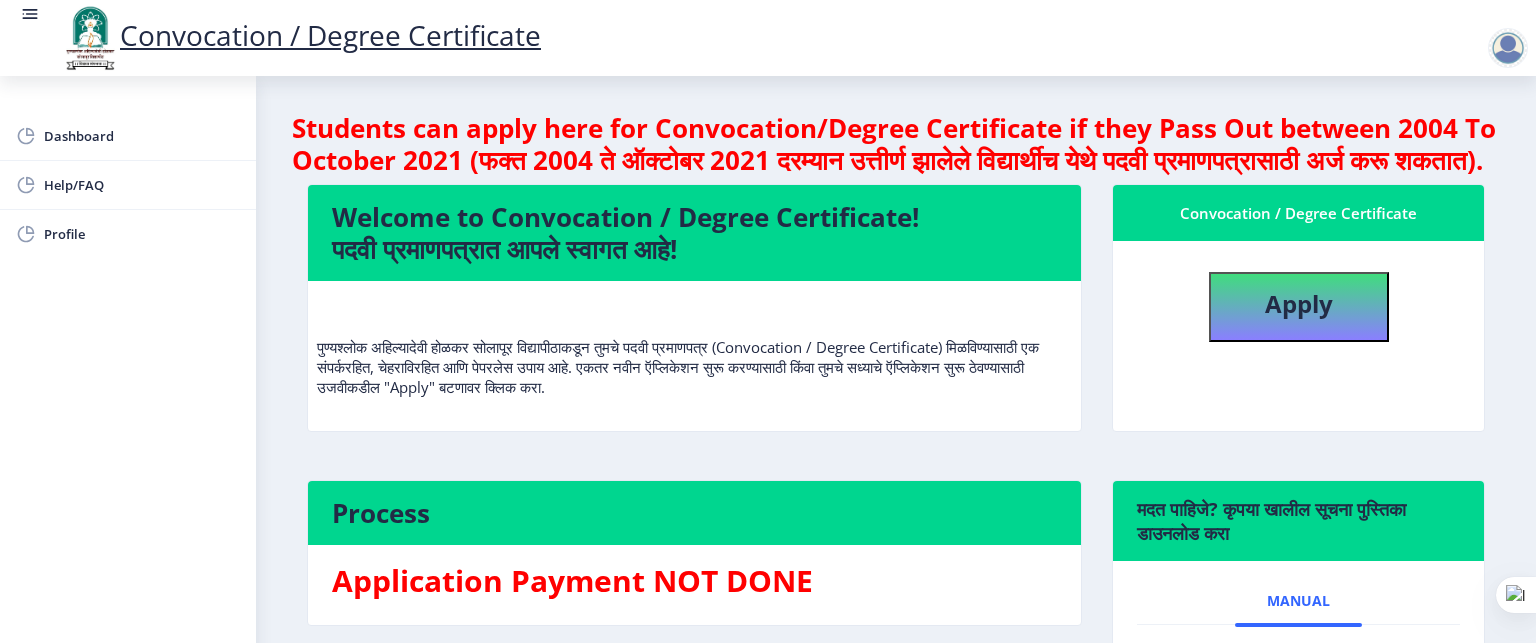 select 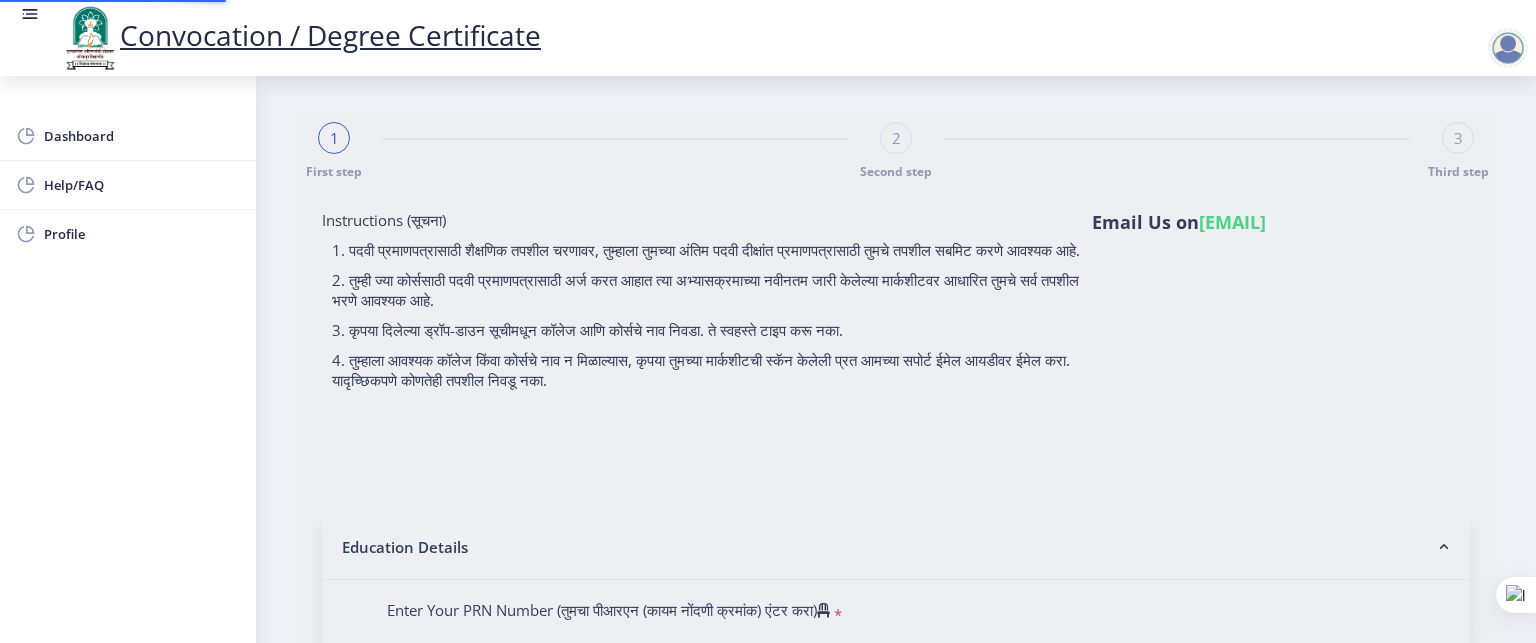 type on "[FIRST] [LAST]" 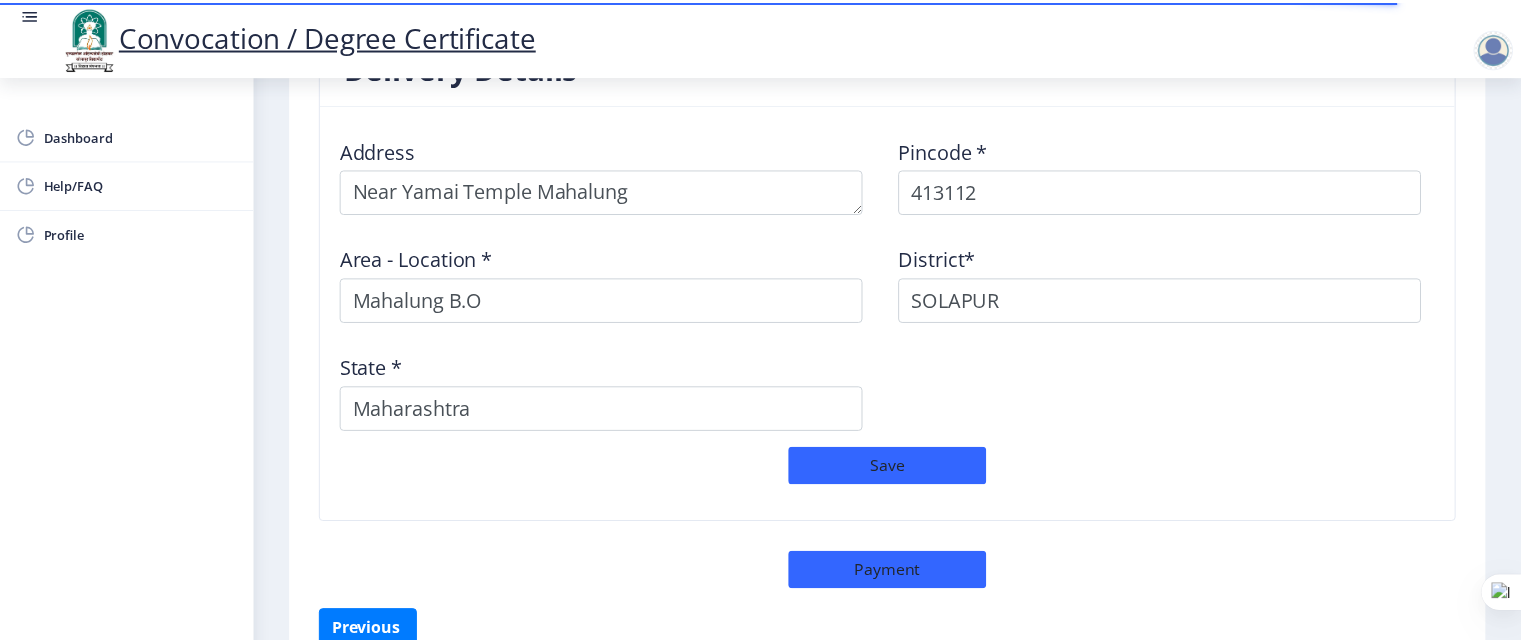 scroll, scrollTop: 1683, scrollLeft: 0, axis: vertical 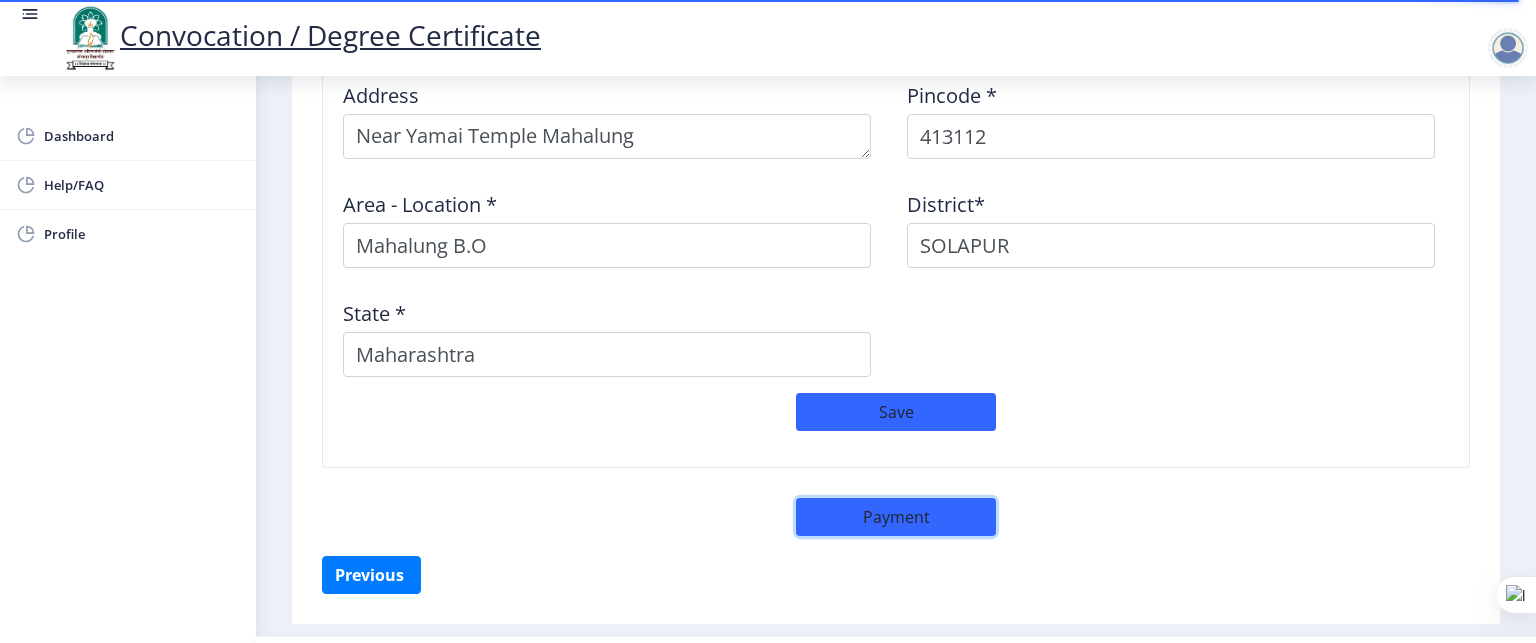 click on "Payment" 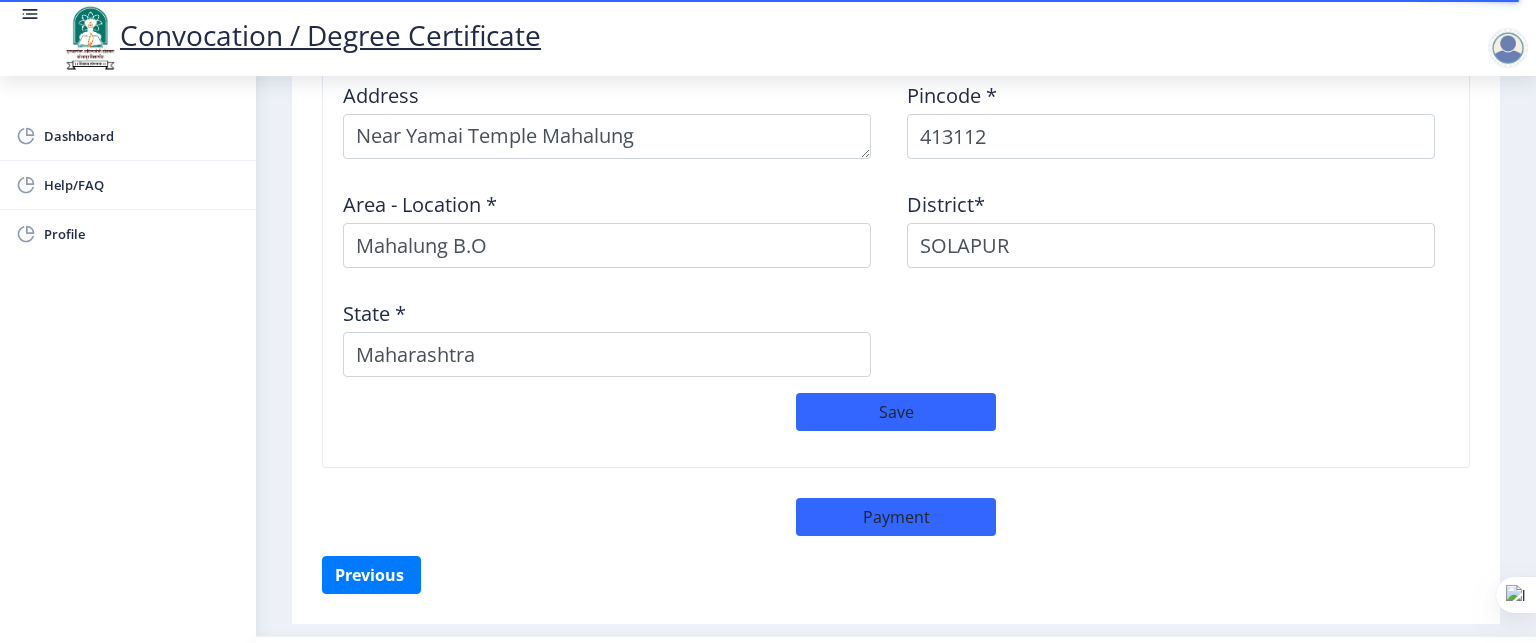 select on "sealed" 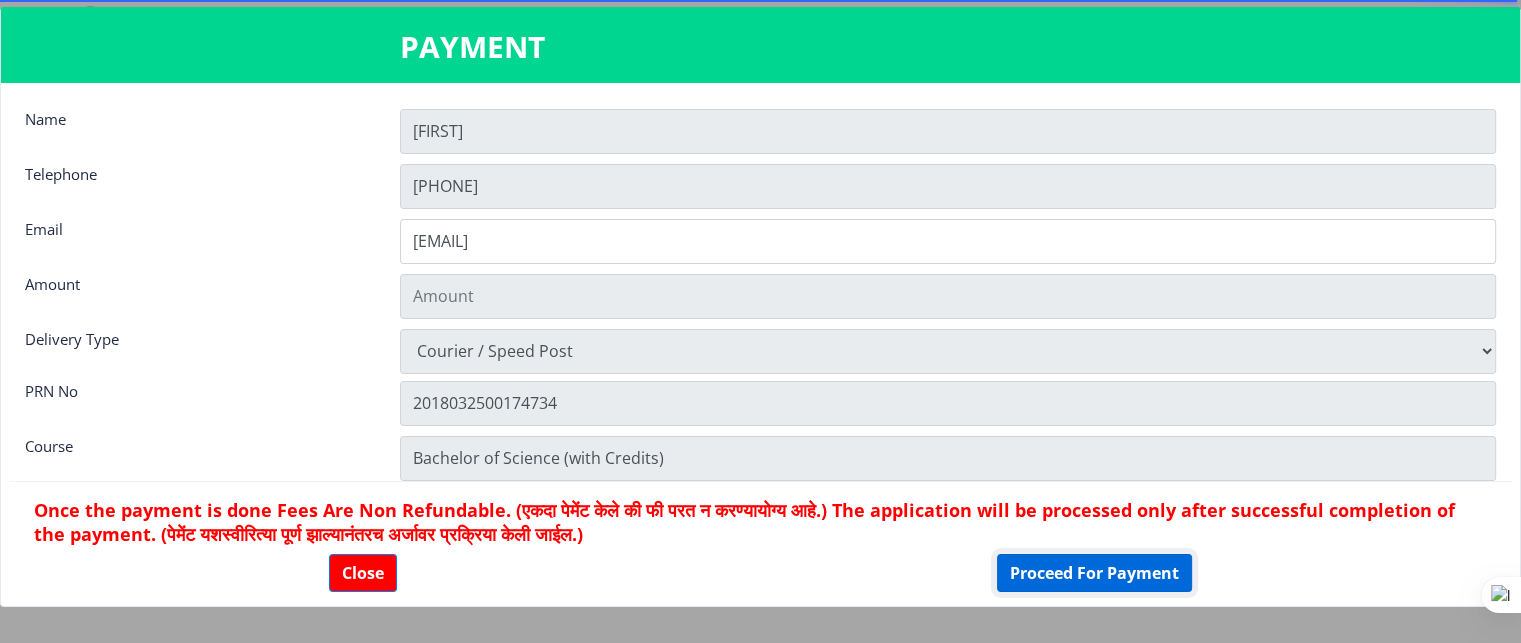 click on "Proceed For Payment" 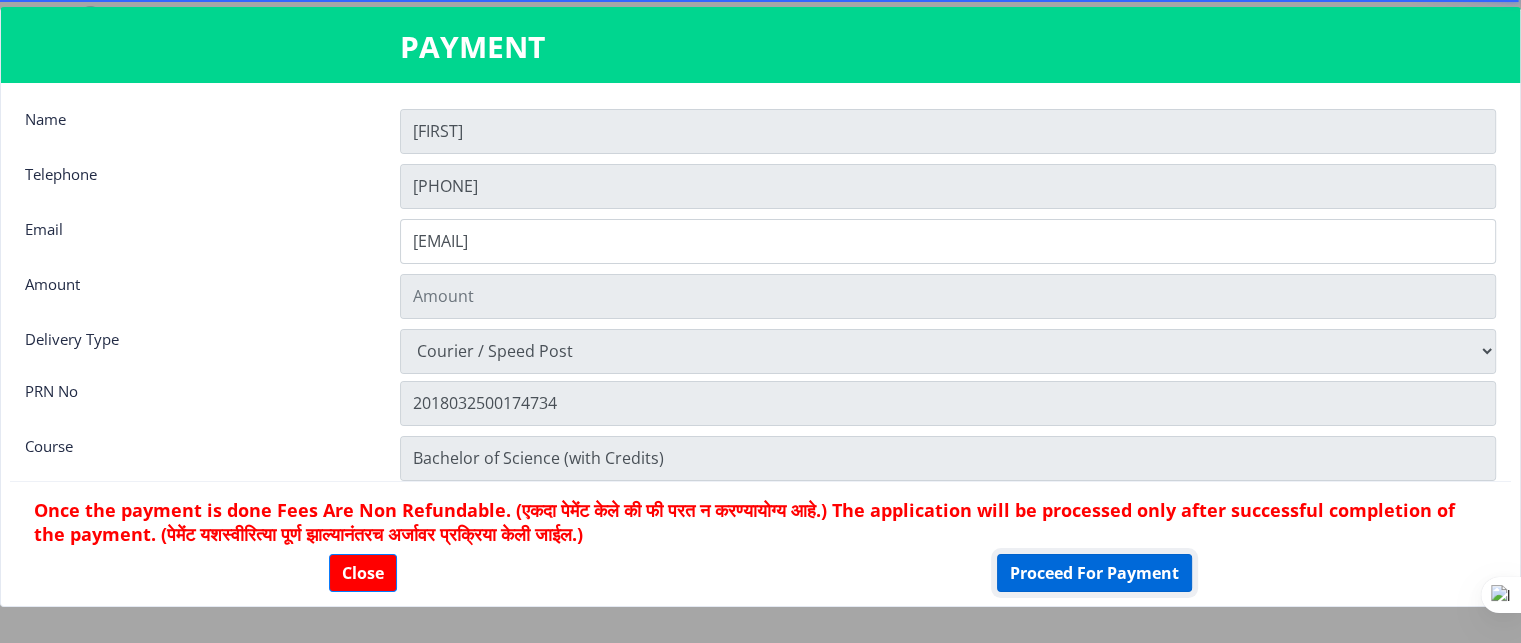 click on "Proceed For Payment" 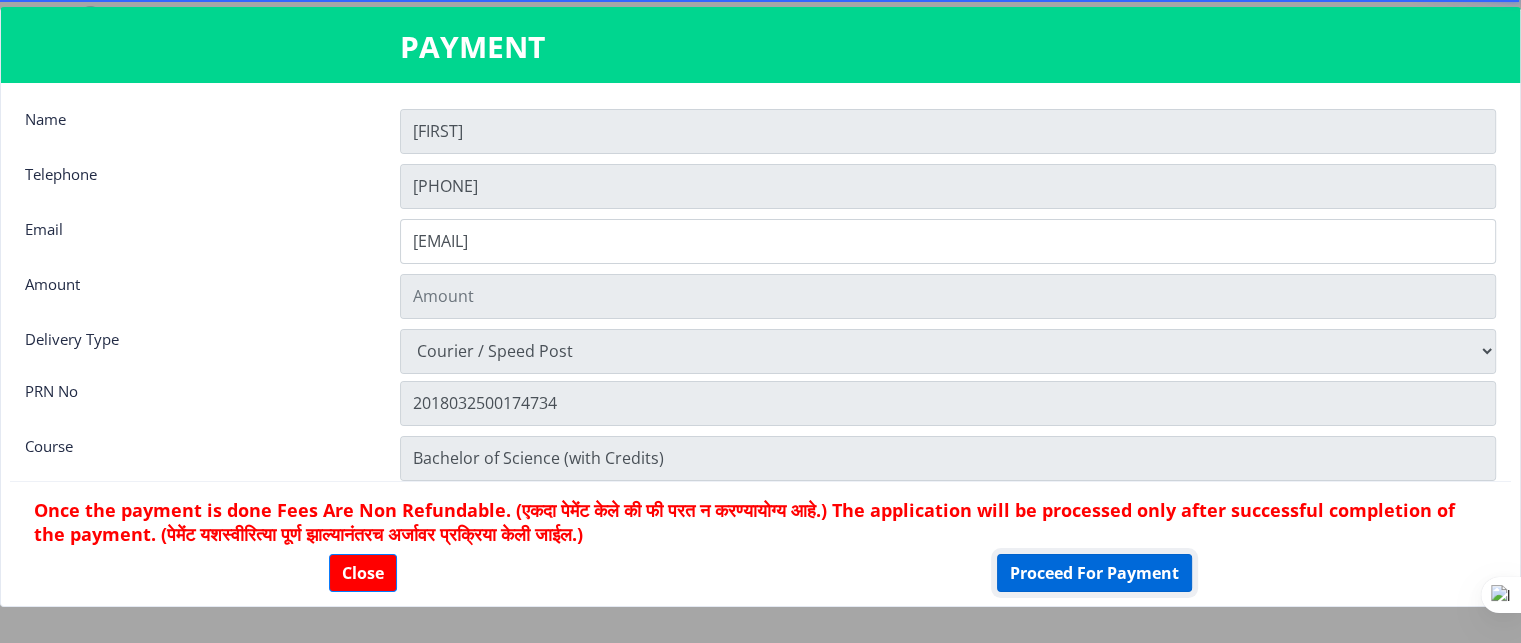 click on "Proceed For Payment" 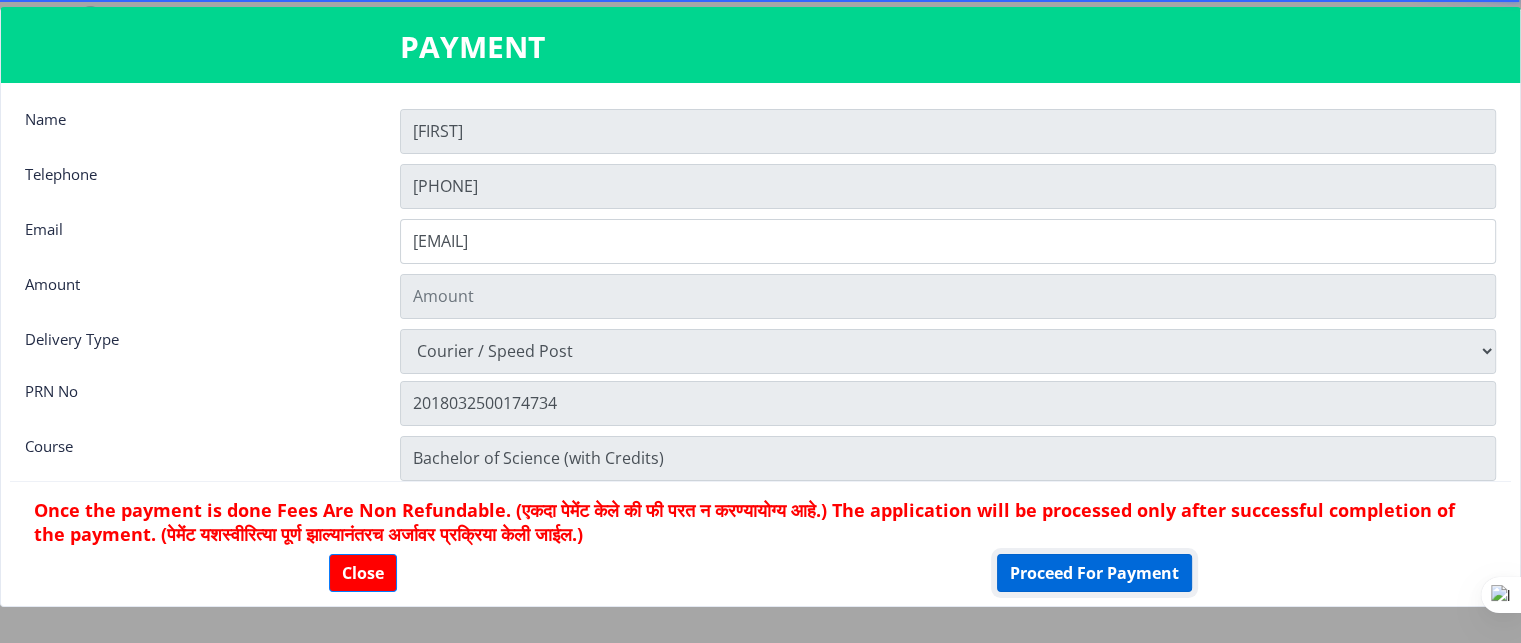 click on "Proceed For Payment" 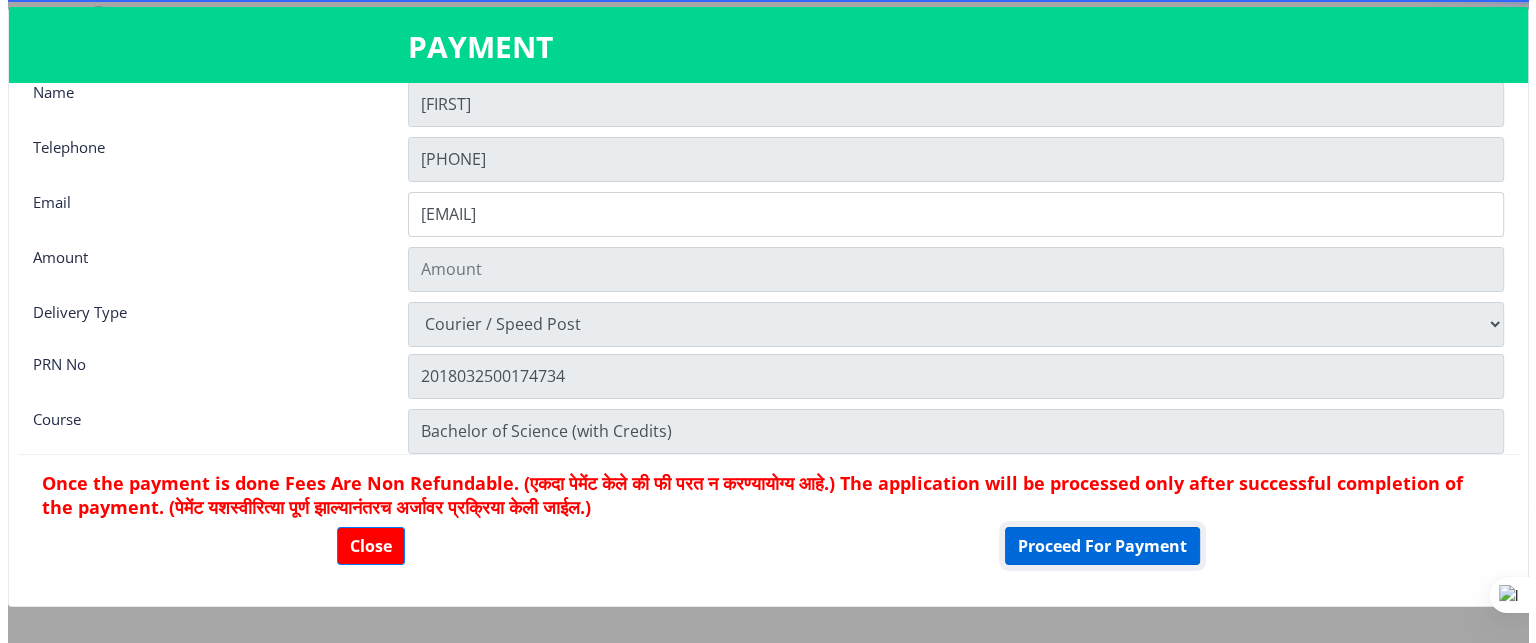scroll, scrollTop: 0, scrollLeft: 0, axis: both 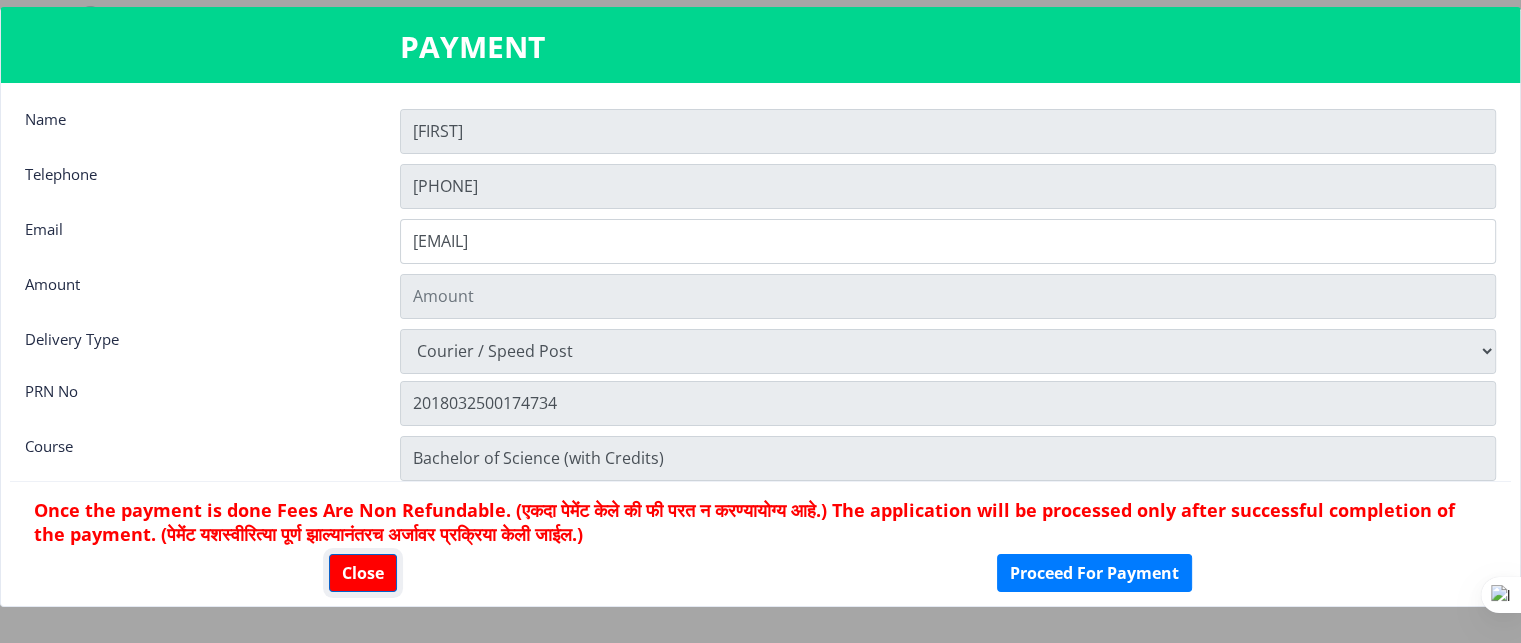 click on "Close" 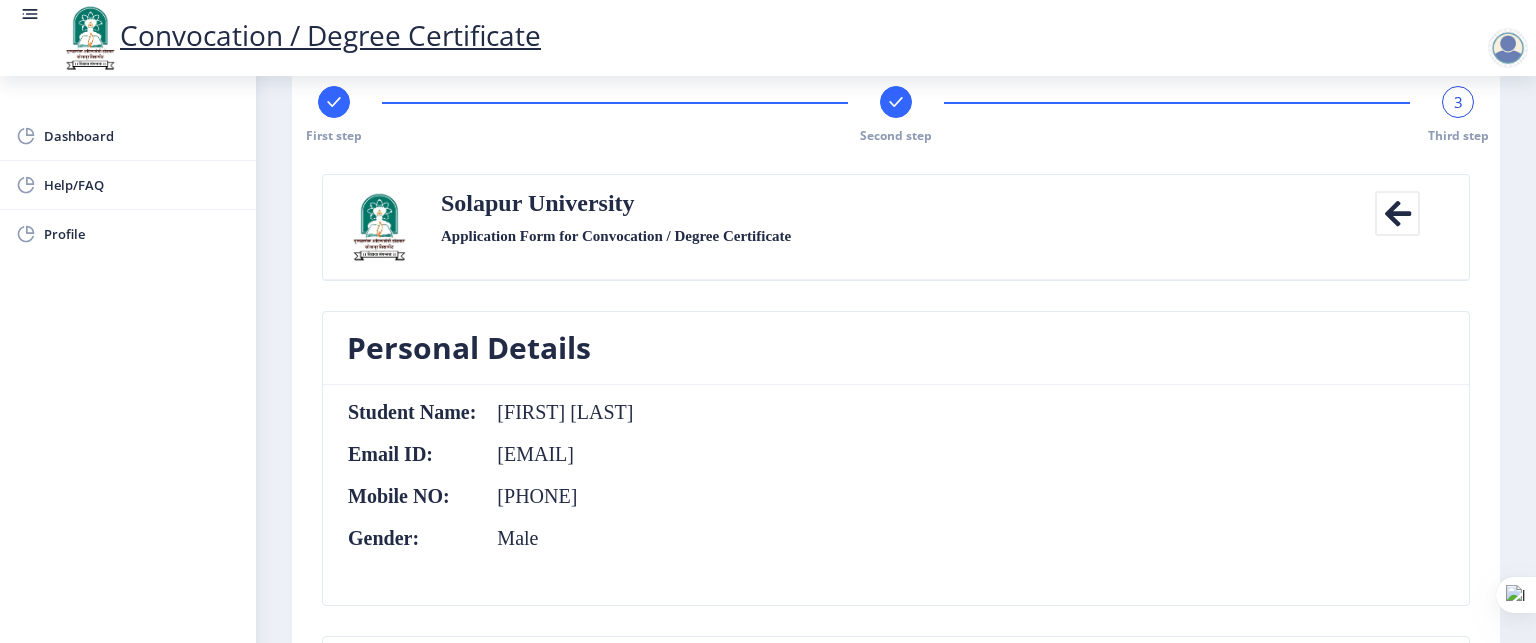 scroll, scrollTop: 0, scrollLeft: 0, axis: both 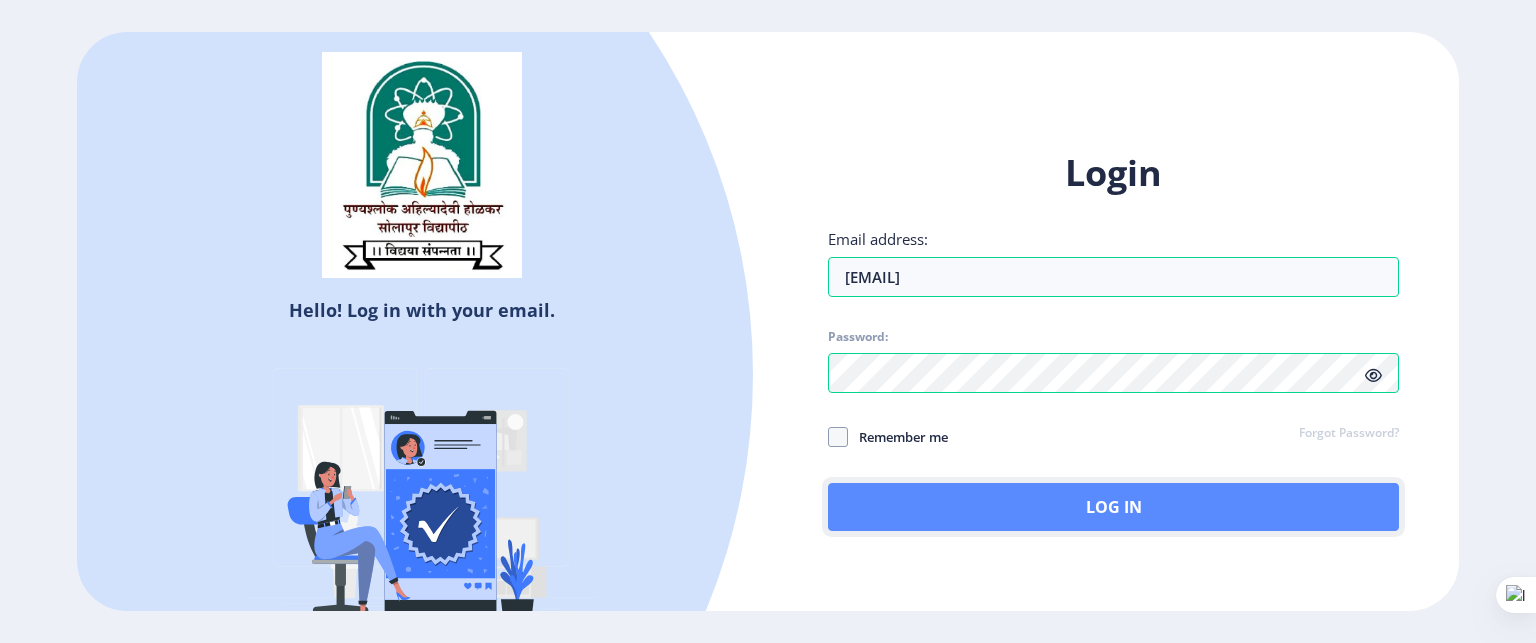 click on "Log In" 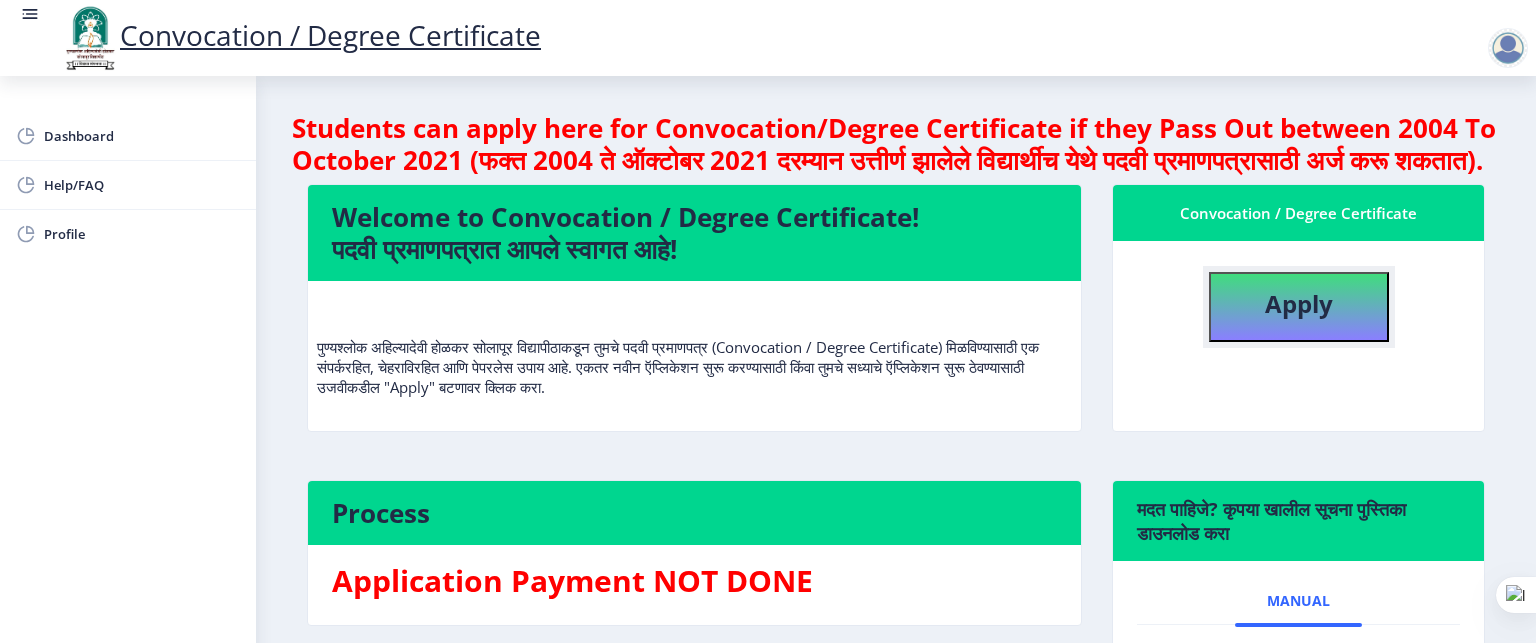 click on "Apply" 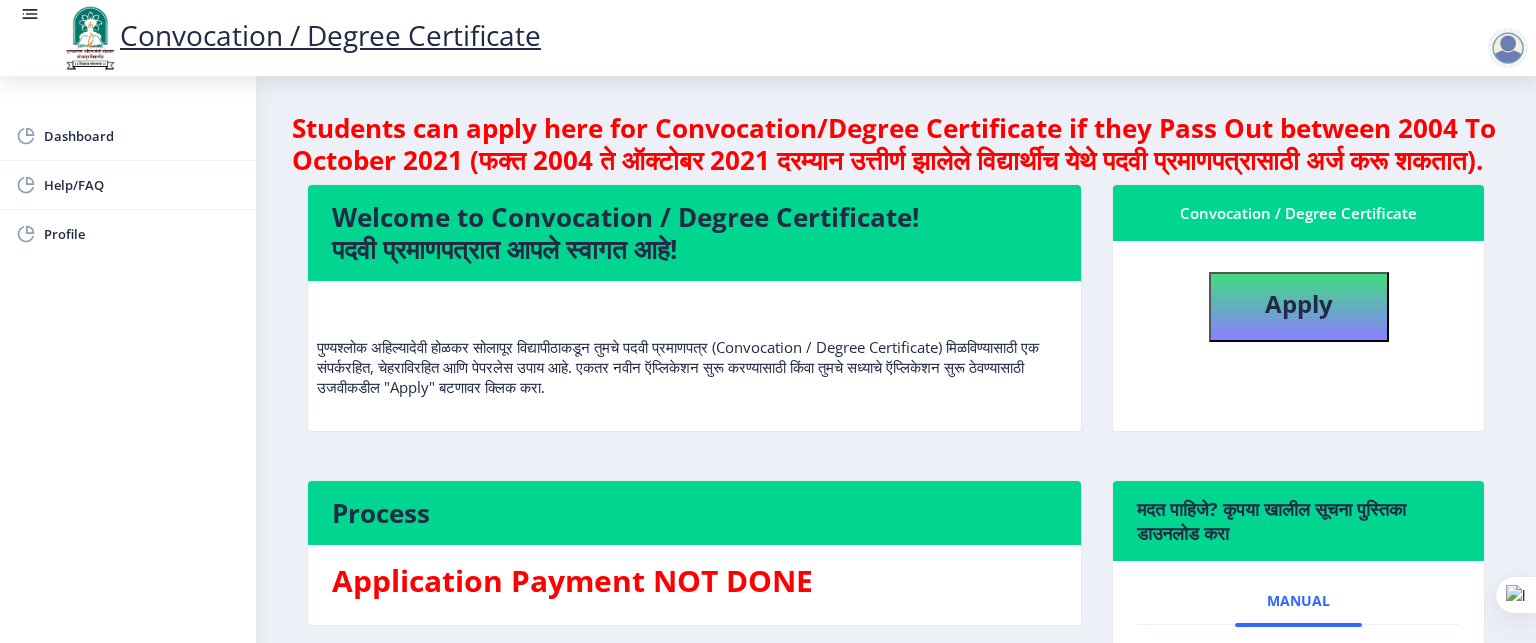 select 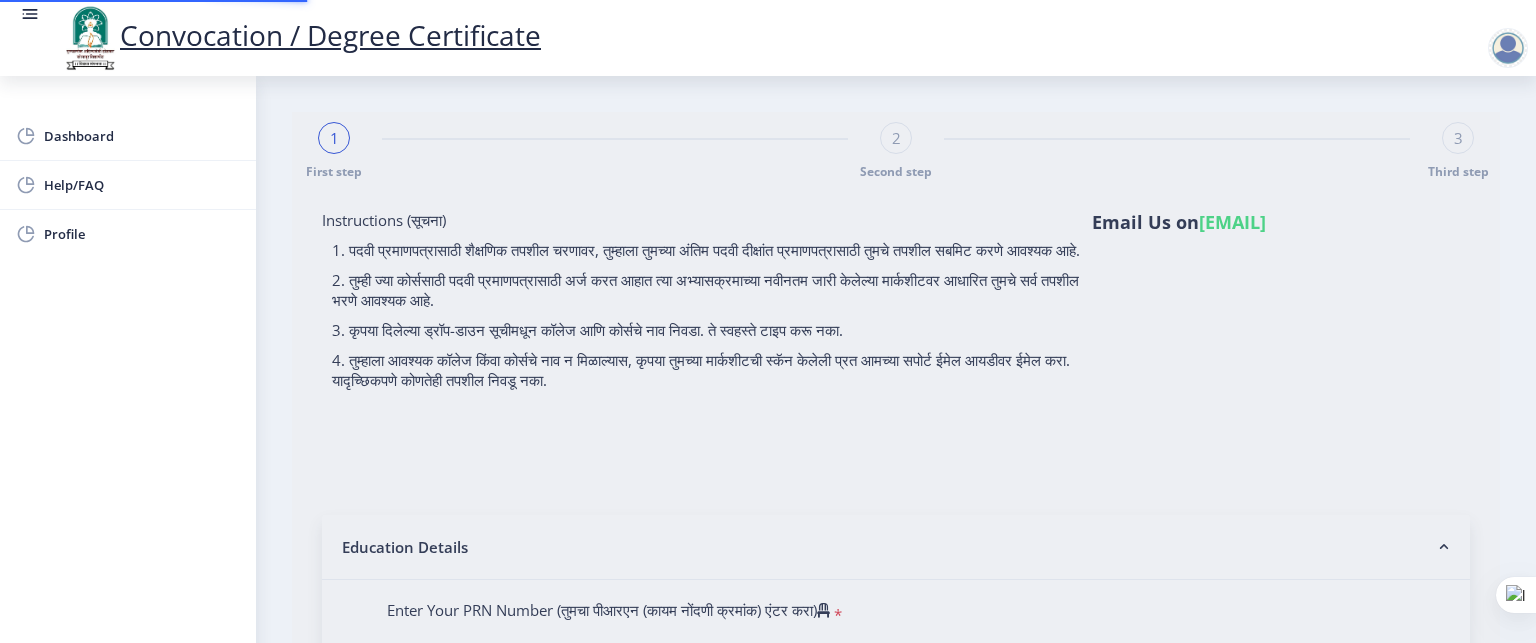 type on "[FIRST] [LAST]" 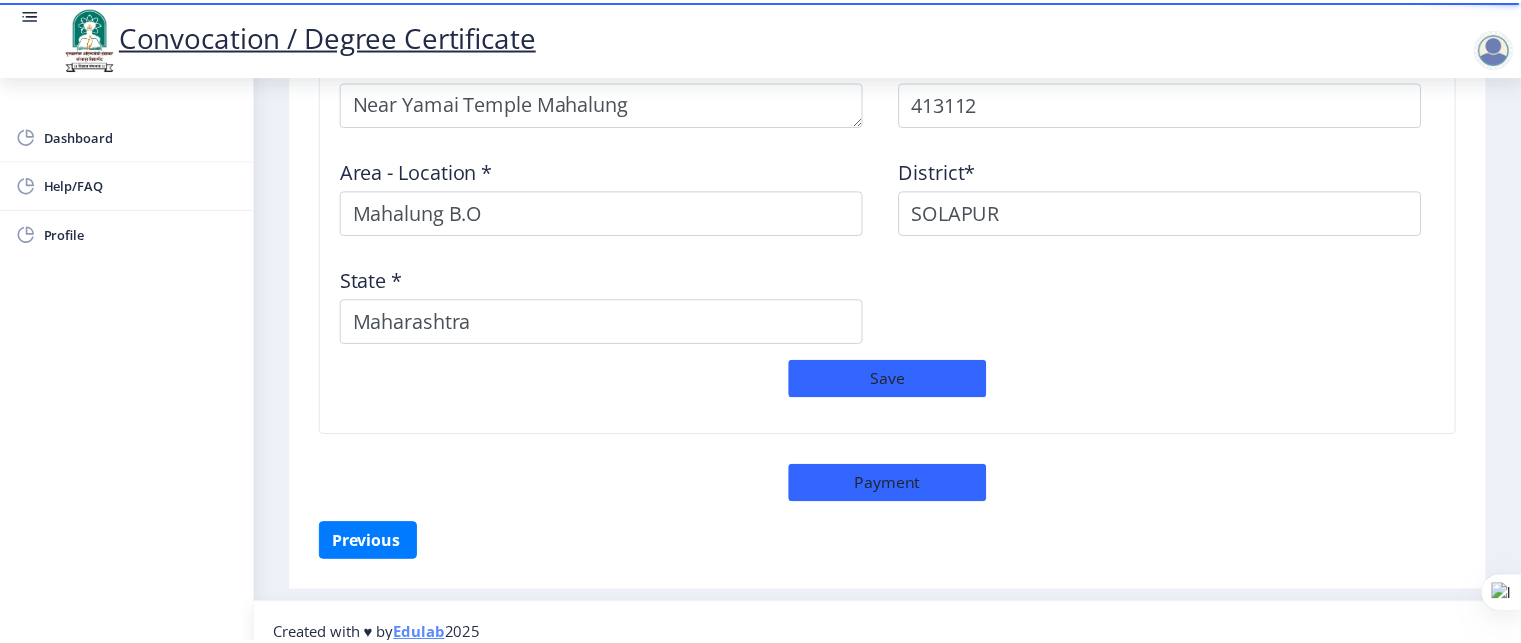 scroll, scrollTop: 1716, scrollLeft: 0, axis: vertical 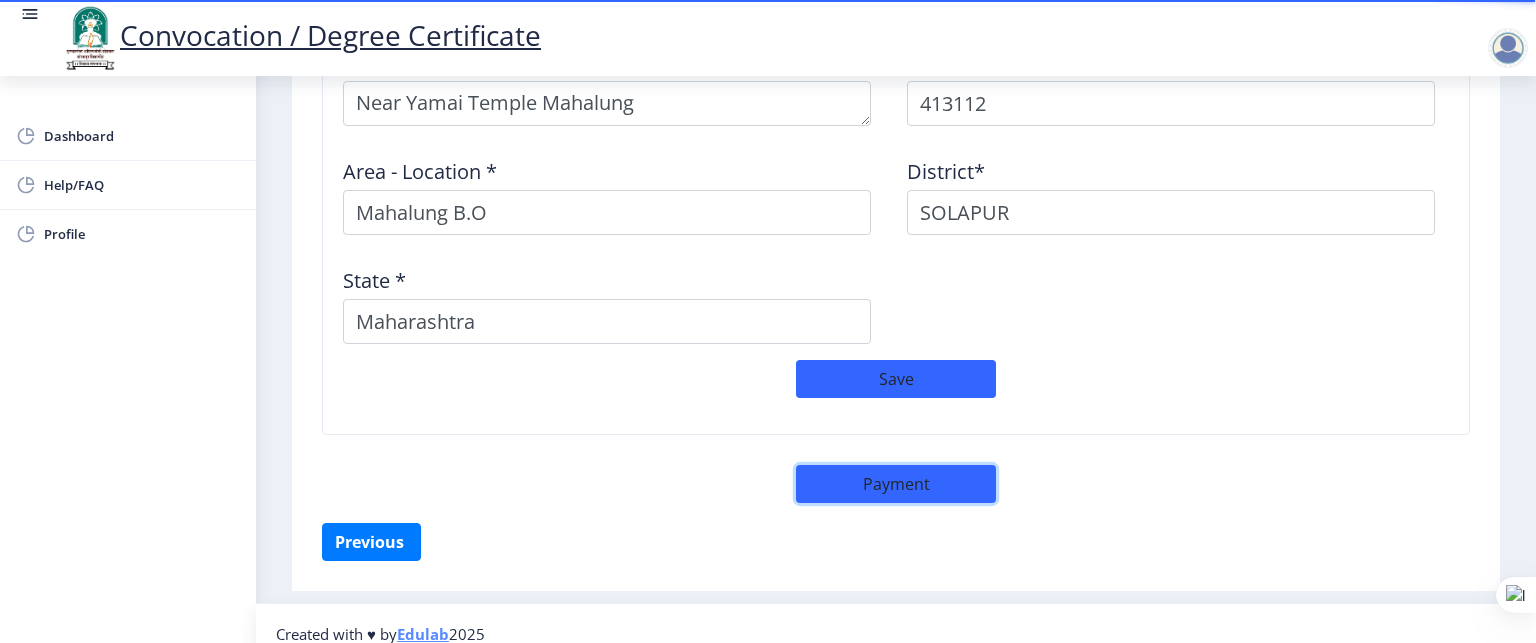 click on "Payment" 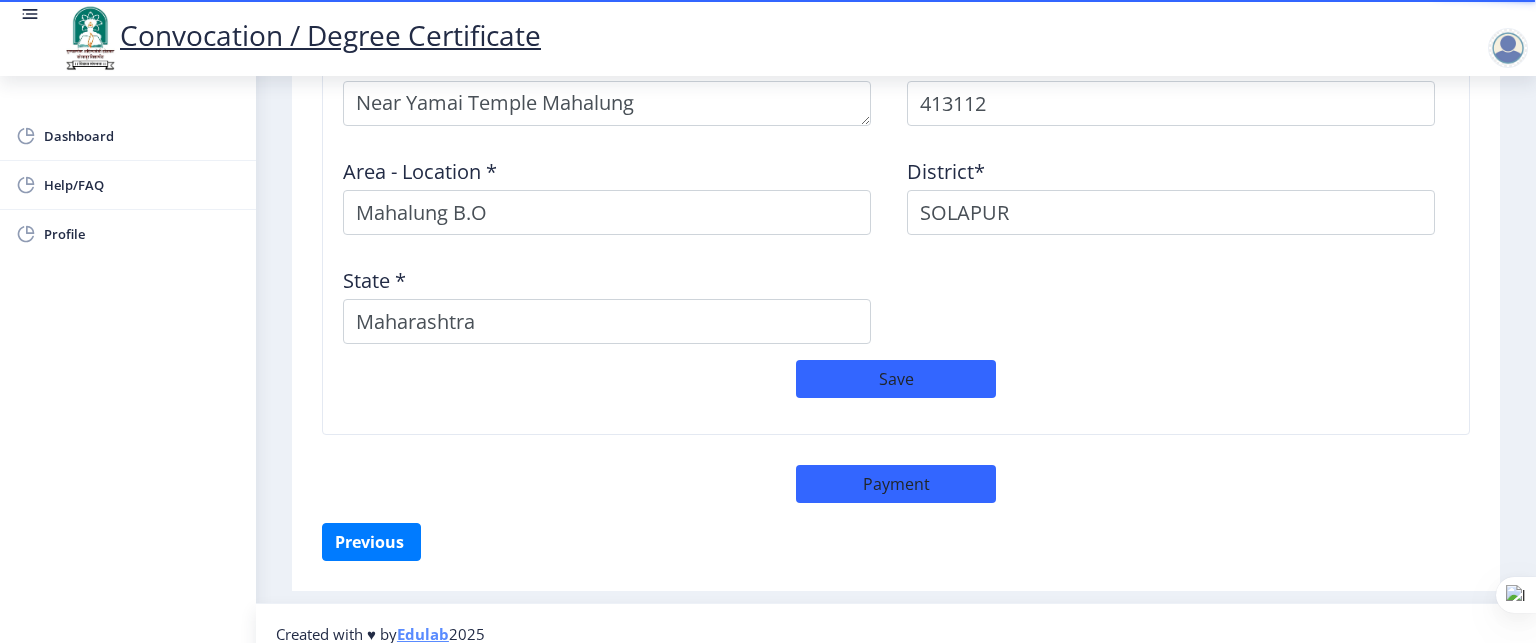 select on "sealed" 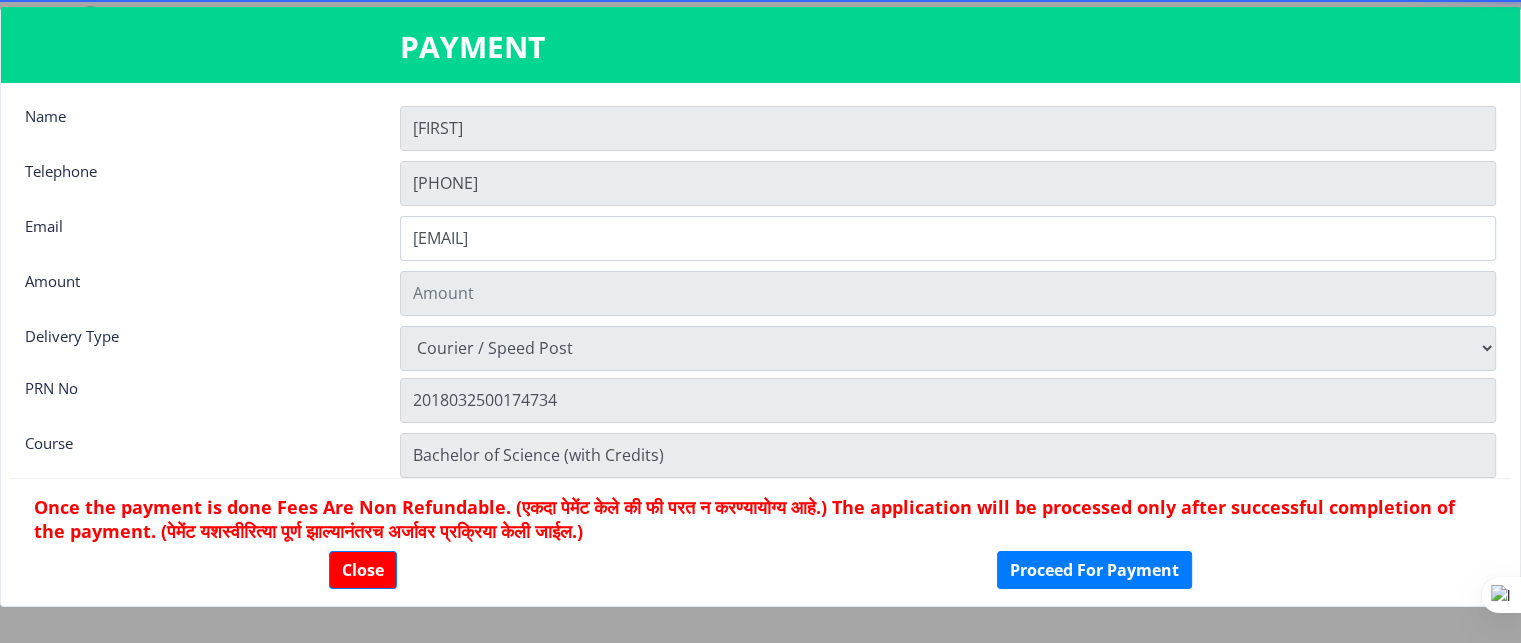scroll, scrollTop: 0, scrollLeft: 0, axis: both 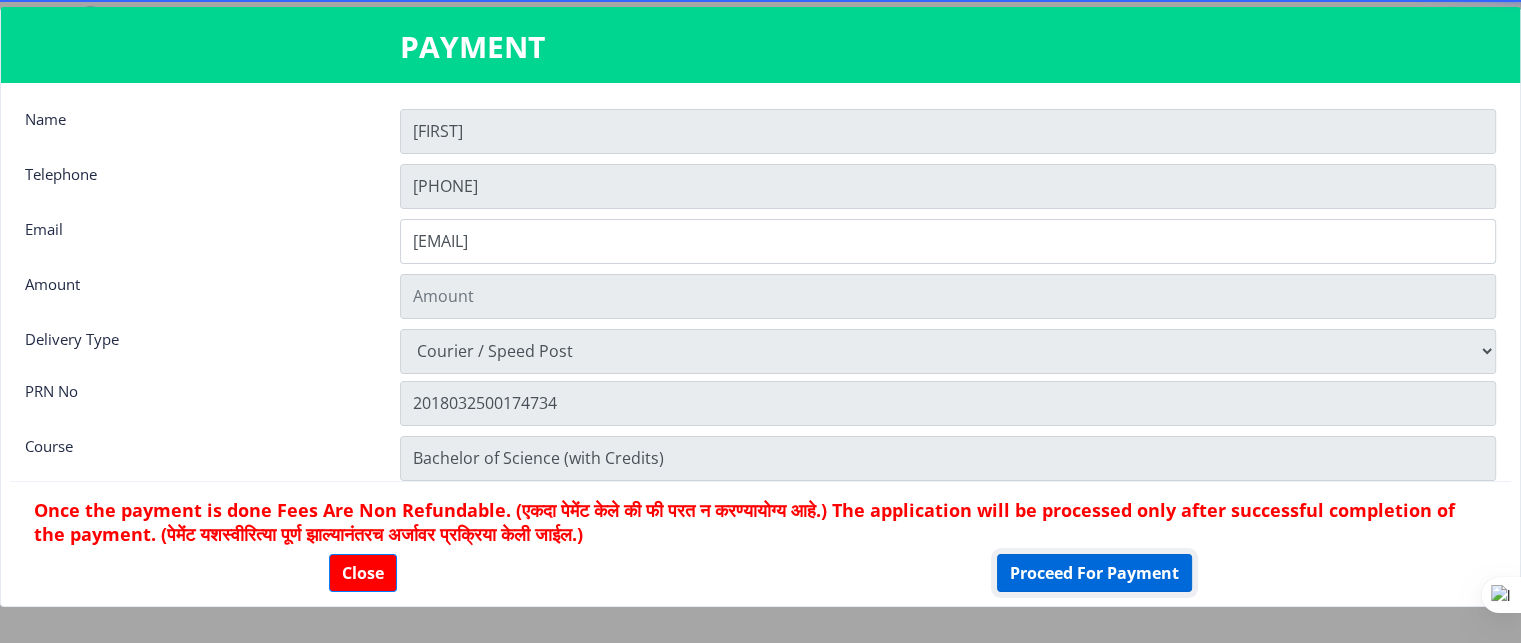 click on "Proceed For Payment" 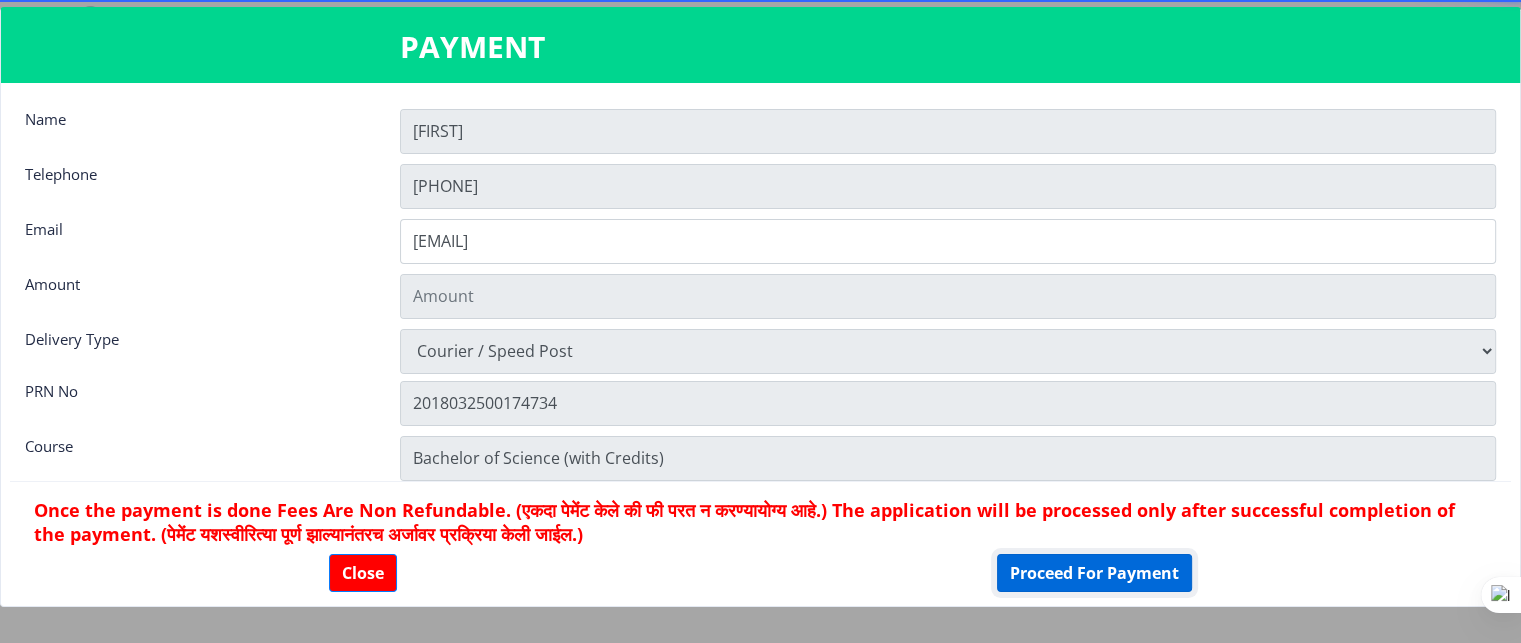 click on "Proceed For Payment" 